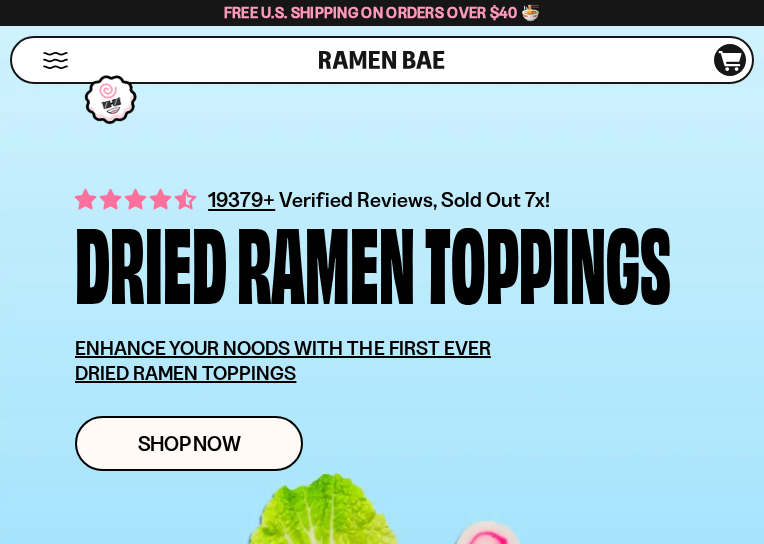 scroll, scrollTop: 290, scrollLeft: 0, axis: vertical 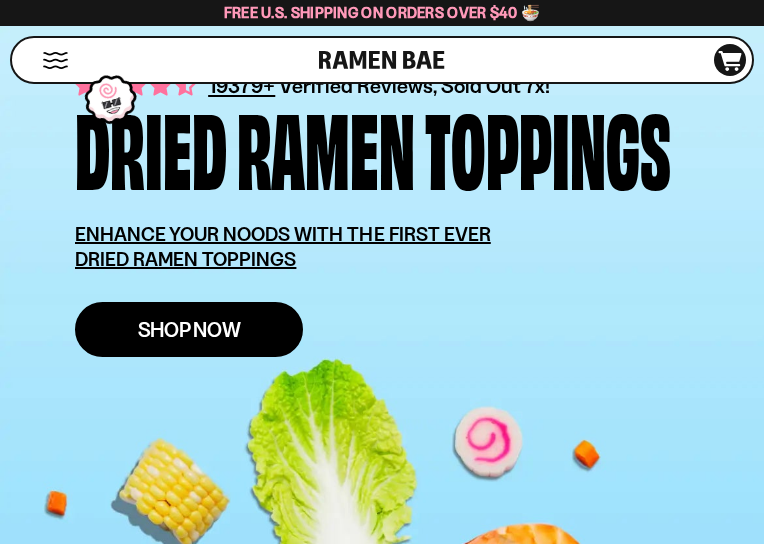 click on "Shop Now" at bounding box center (189, 329) 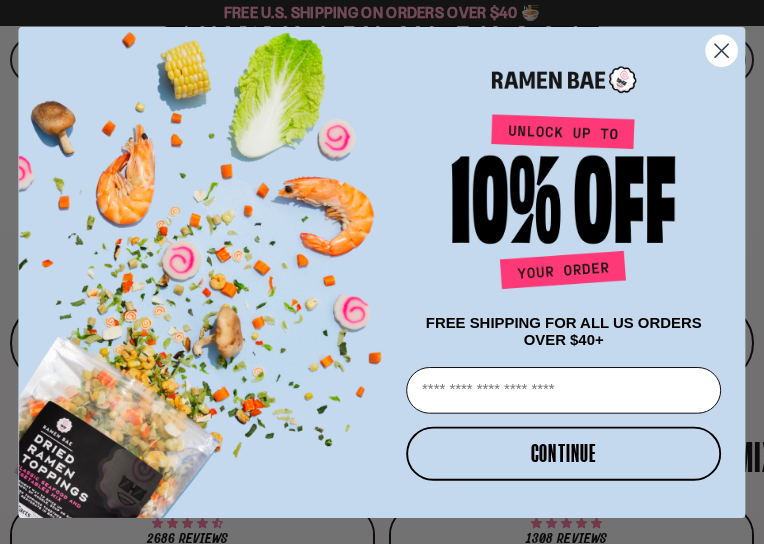 scroll, scrollTop: 164, scrollLeft: 0, axis: vertical 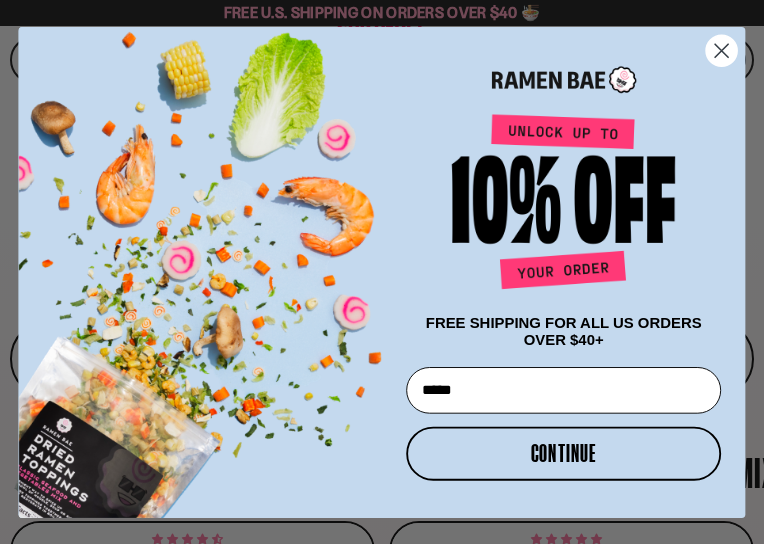 type on "**********" 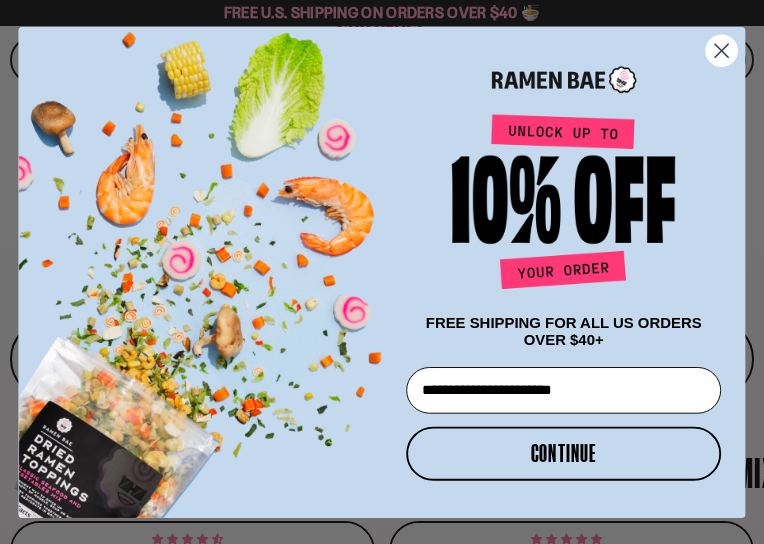 click on "CONTINUE" at bounding box center (563, 453) 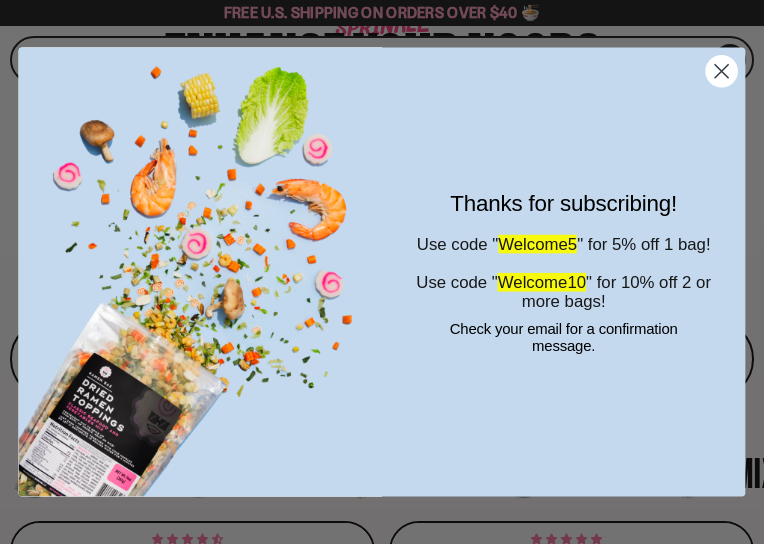 click 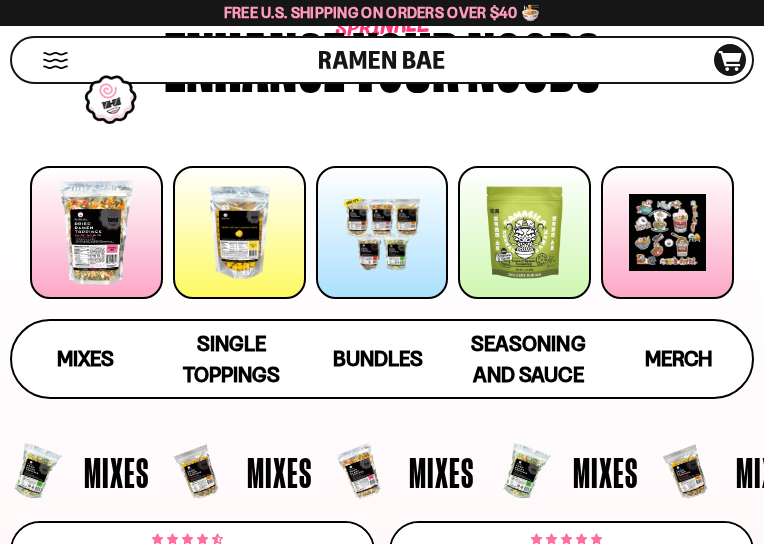 click at bounding box center [524, 232] 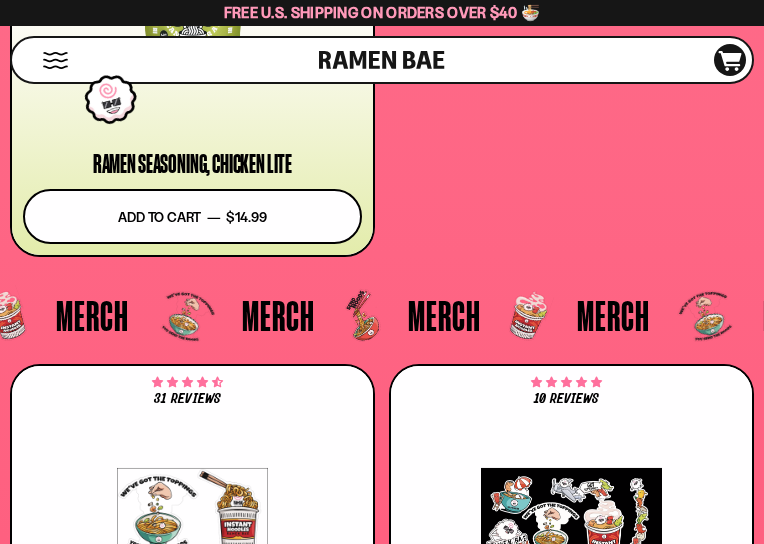 scroll, scrollTop: 8848, scrollLeft: 0, axis: vertical 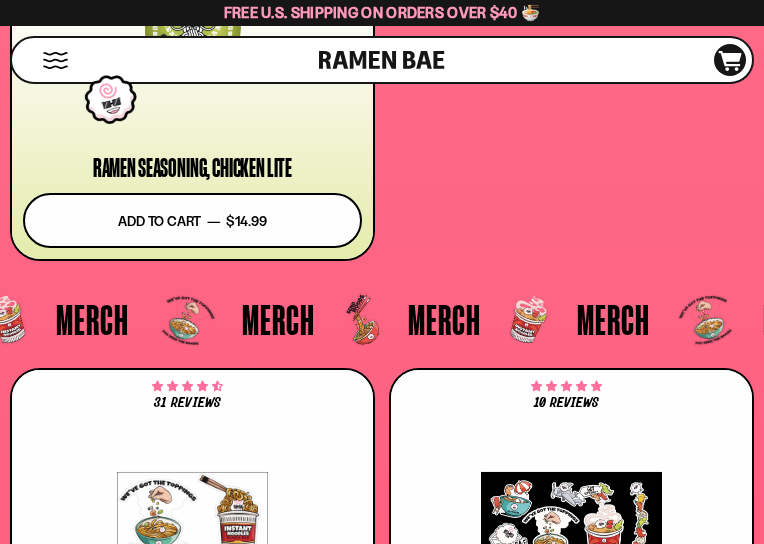 click on "45 reviews
$13.99
Ramen Hot Sauce
Add to cart
Add
—
Regular price
$13.99
Regular price
Sale price
$13.99
Unit price
/
per" at bounding box center [382, -185] 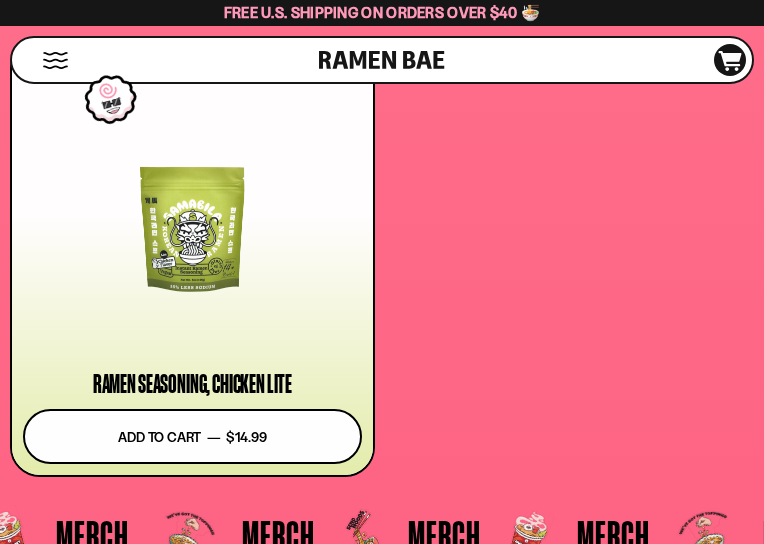 scroll, scrollTop: 8628, scrollLeft: 0, axis: vertical 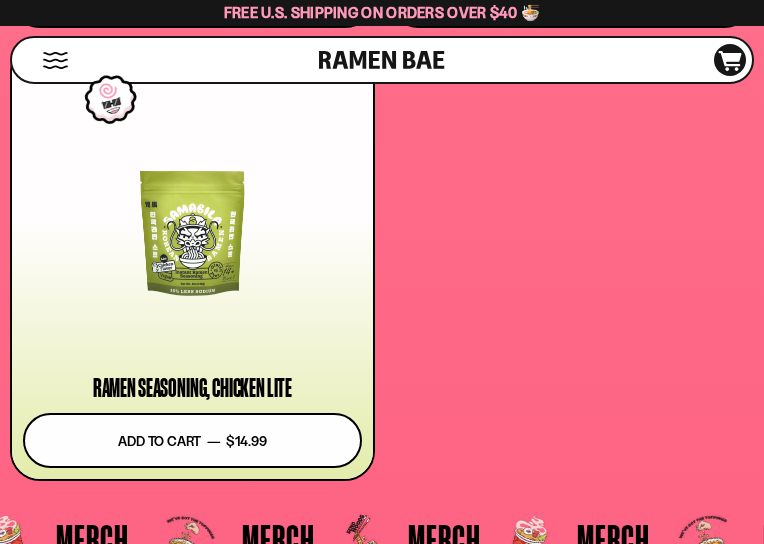click on "45 reviews
$13.99
Ramen Hot Sauce
Add to cart
Add
—
Regular price
$13.99
Regular price
Sale price
$13.99
Unit price
/
per" at bounding box center (382, 35) 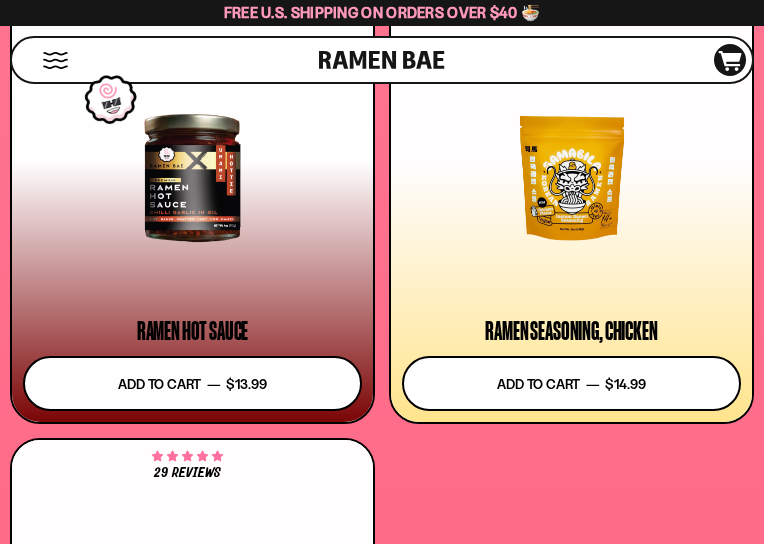 scroll, scrollTop: 8218, scrollLeft: 0, axis: vertical 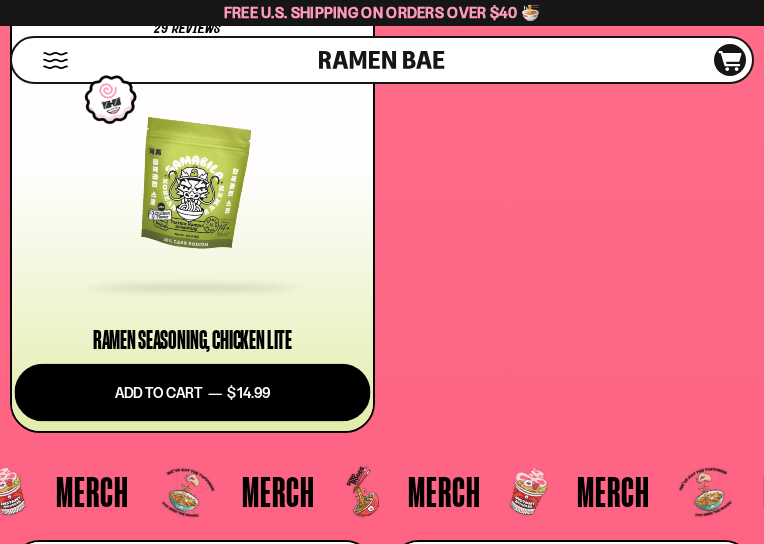 click on "Add to cart
Add
—
Regular price
$14.99
Regular price
Sale price
$14.99
Unit price
/
per" at bounding box center (193, 393) 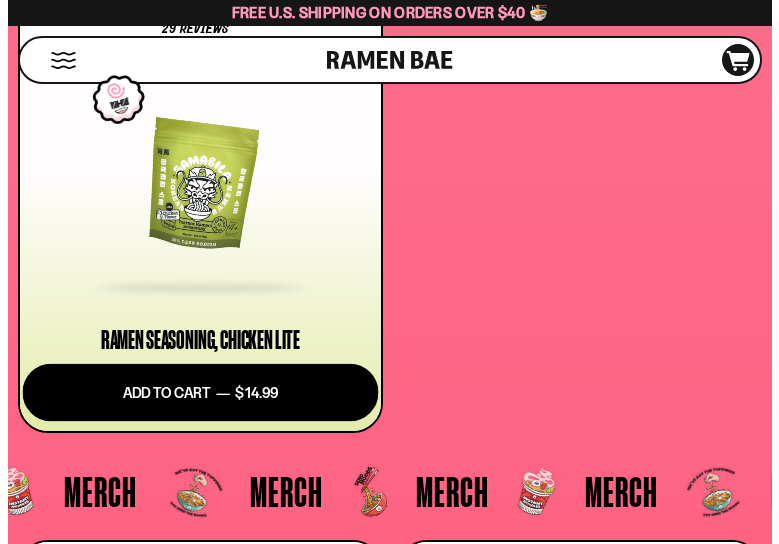 scroll, scrollTop: 8837, scrollLeft: 0, axis: vertical 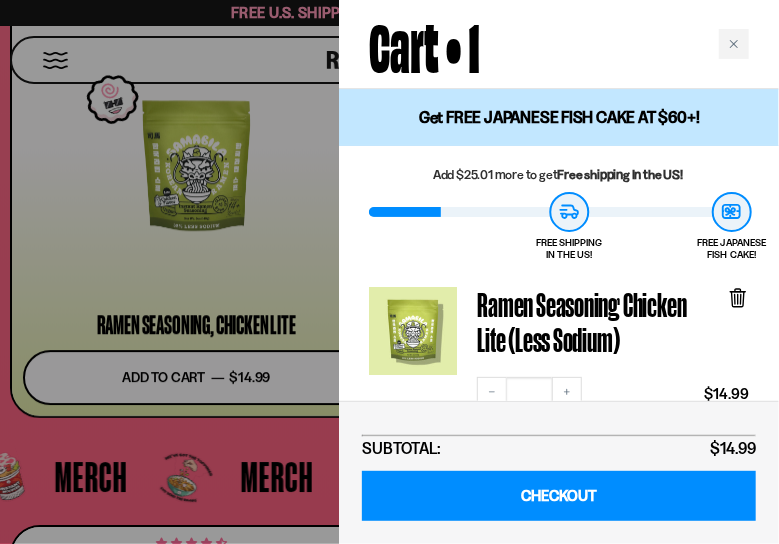 click at bounding box center (389, 272) 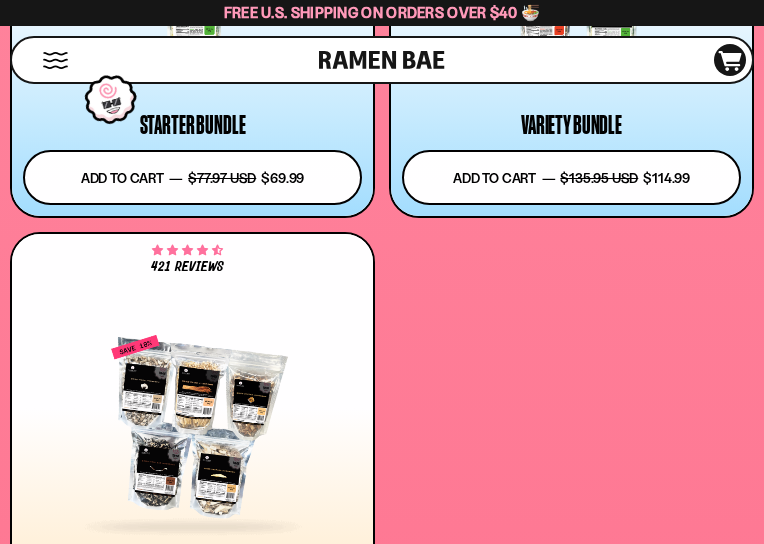 scroll, scrollTop: 7433, scrollLeft: 0, axis: vertical 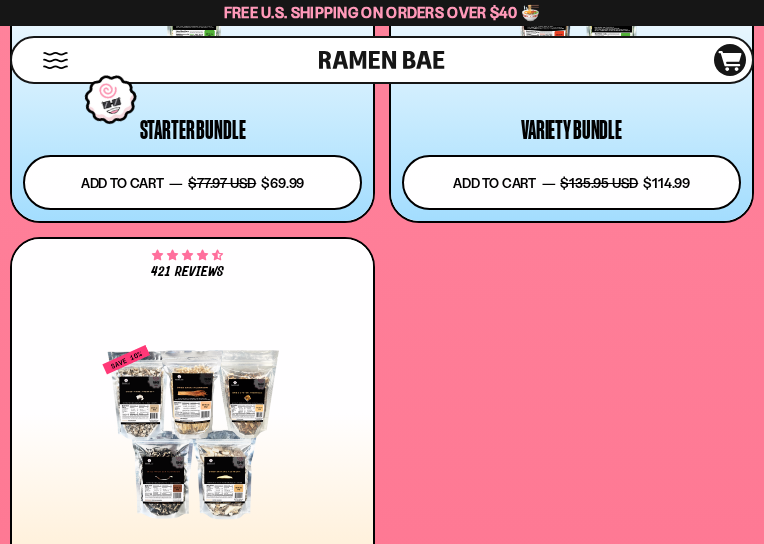 click on "4773 reviews
$69.99
Starter Bundle
Add to cart
Add
—
Regular price
$69.99
Regular price
$77.97 USD
Sale price
$69.99
Unit price
/" at bounding box center [382, 230] 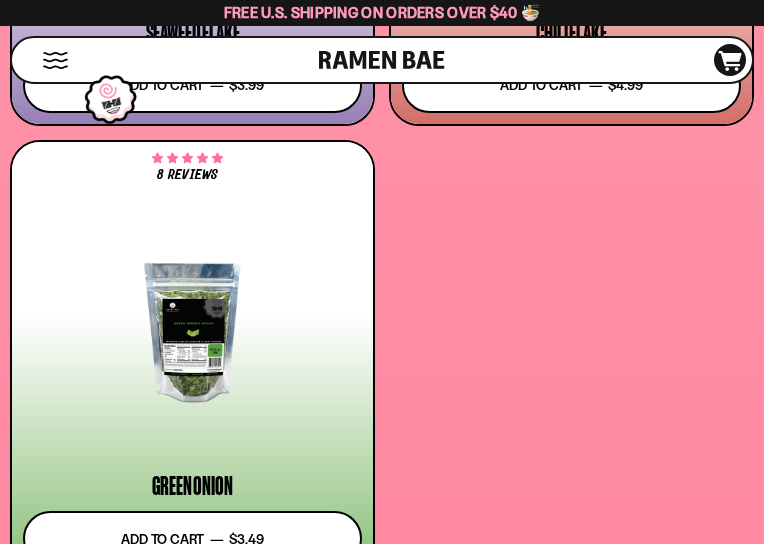 scroll, scrollTop: 6530, scrollLeft: 0, axis: vertical 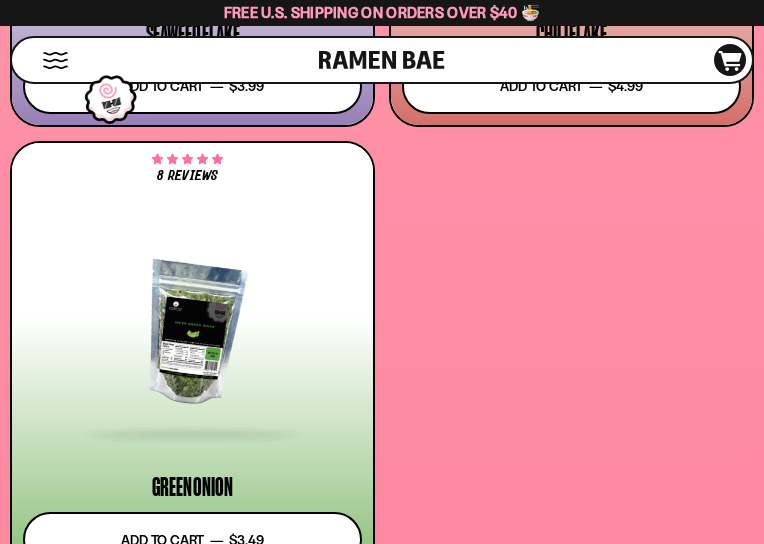 click at bounding box center [192, 334] 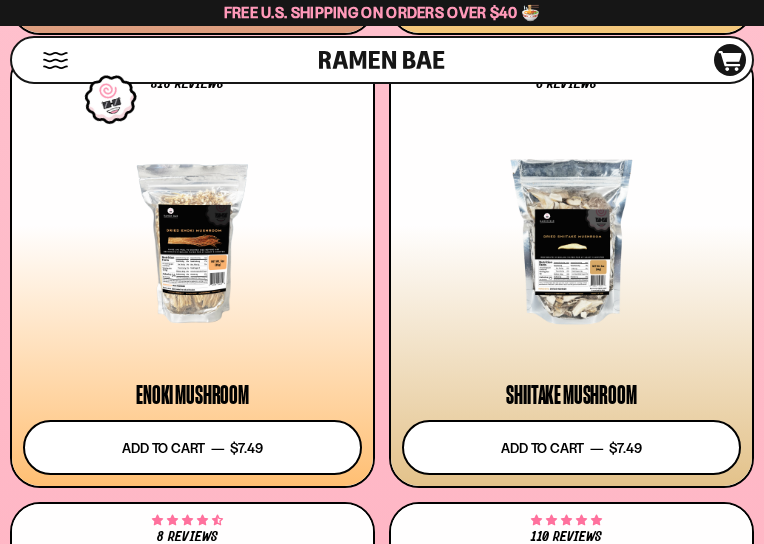 scroll, scrollTop: 3897, scrollLeft: 0, axis: vertical 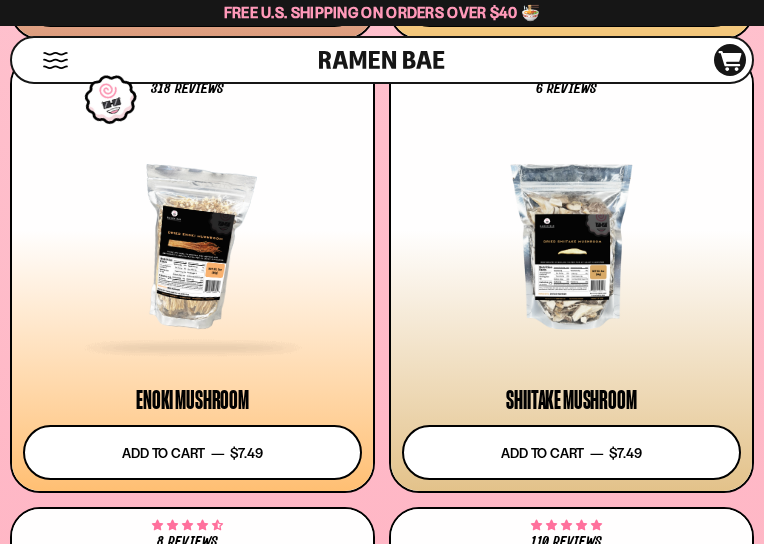 click at bounding box center [192, 247] 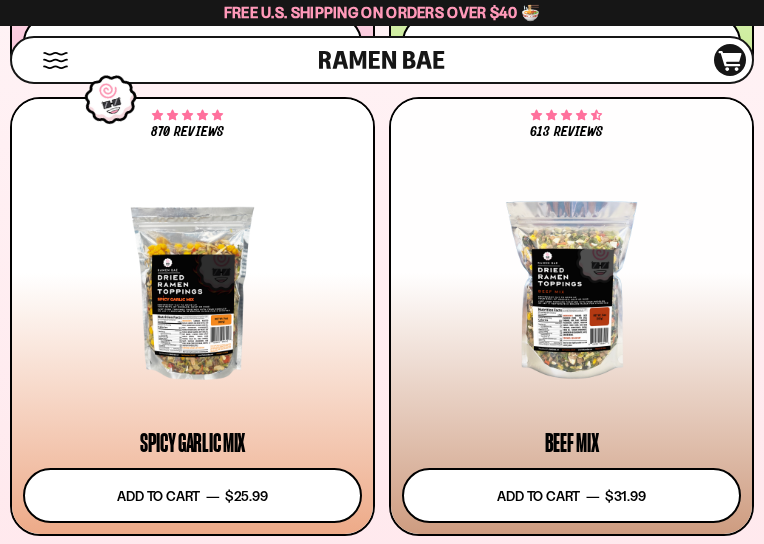 scroll, scrollTop: 1040, scrollLeft: 0, axis: vertical 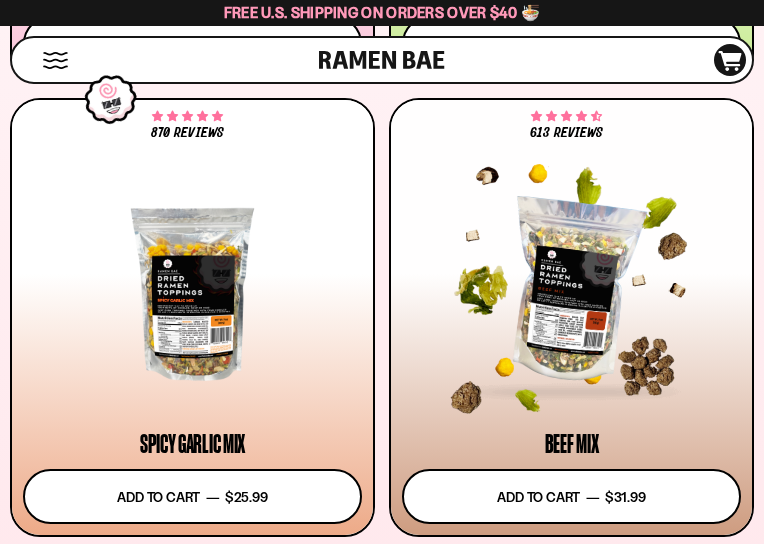click at bounding box center [571, 291] 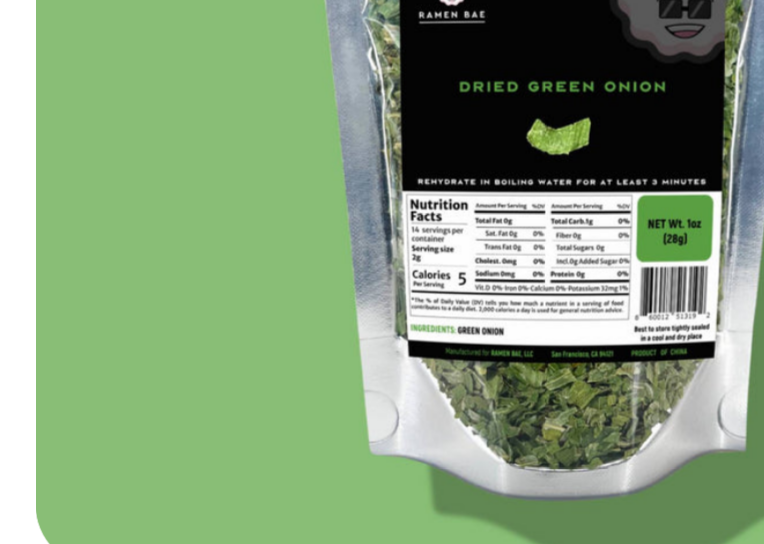 scroll, scrollTop: 100, scrollLeft: 0, axis: vertical 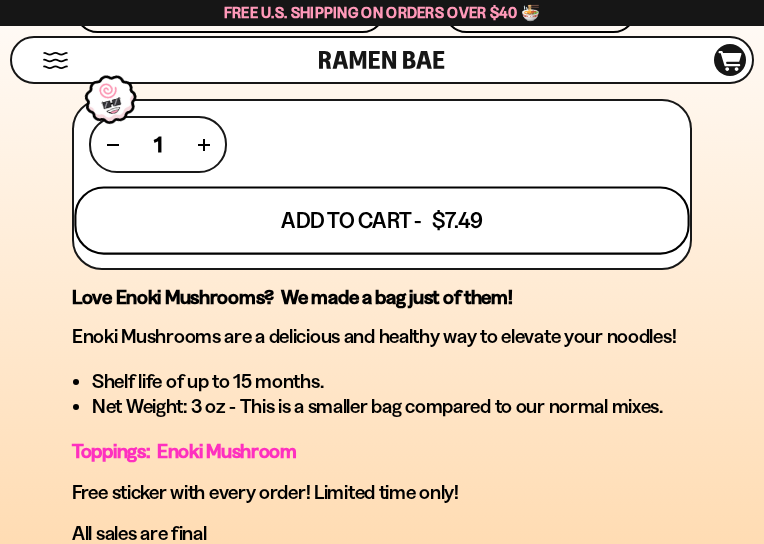 click on "Add To Cart -
$7.49" at bounding box center [381, 221] 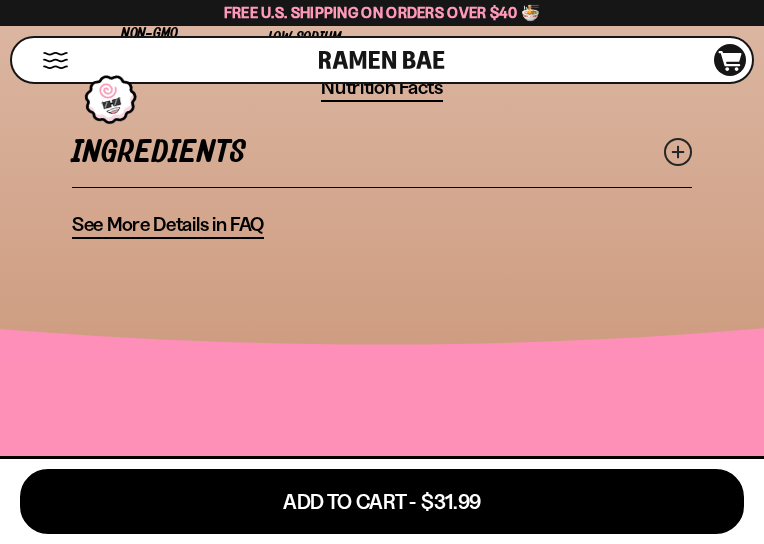 scroll, scrollTop: 2173, scrollLeft: 0, axis: vertical 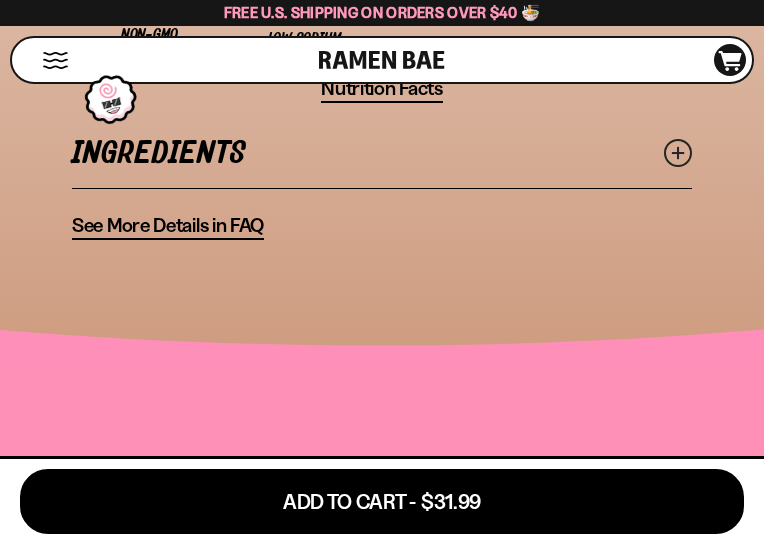 click on "Ingredients" at bounding box center [382, 153] 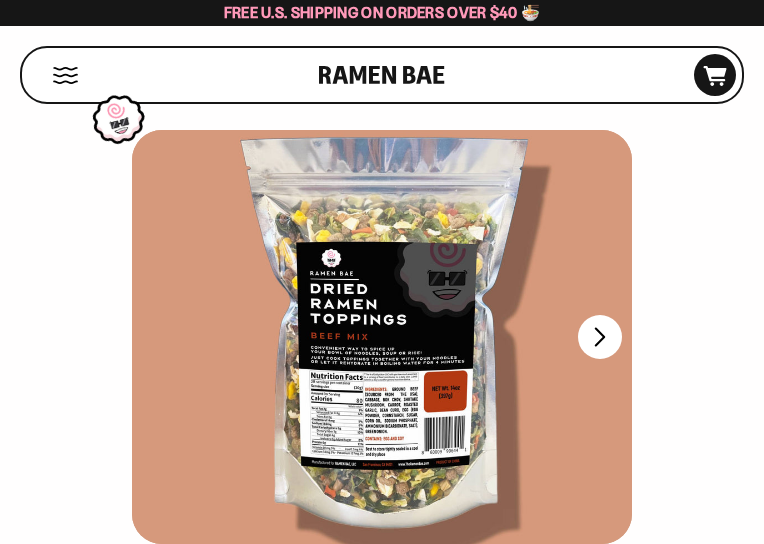 scroll, scrollTop: 39, scrollLeft: 0, axis: vertical 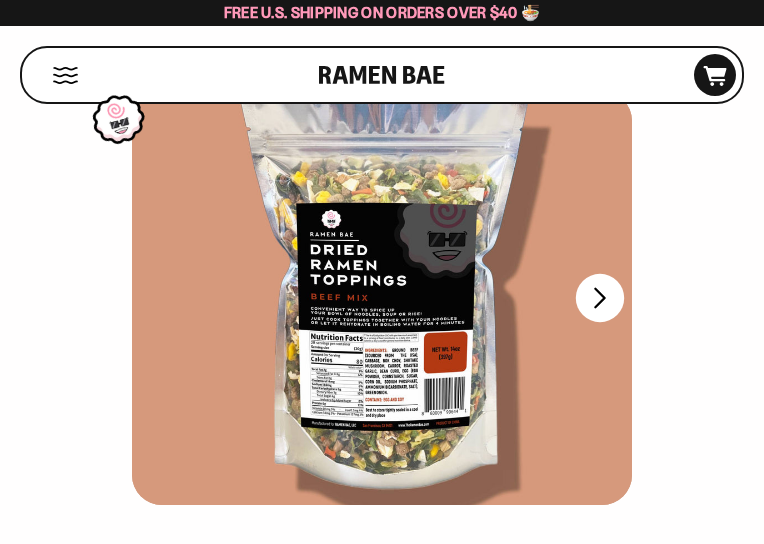 click on "FADCB6FD-DFAB-4417-9F21-029242090B77" at bounding box center [600, 298] 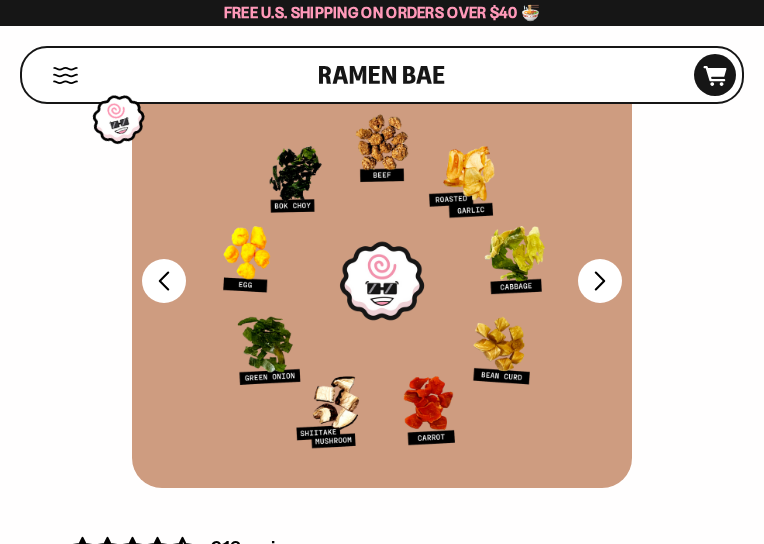 scroll, scrollTop: 57, scrollLeft: 0, axis: vertical 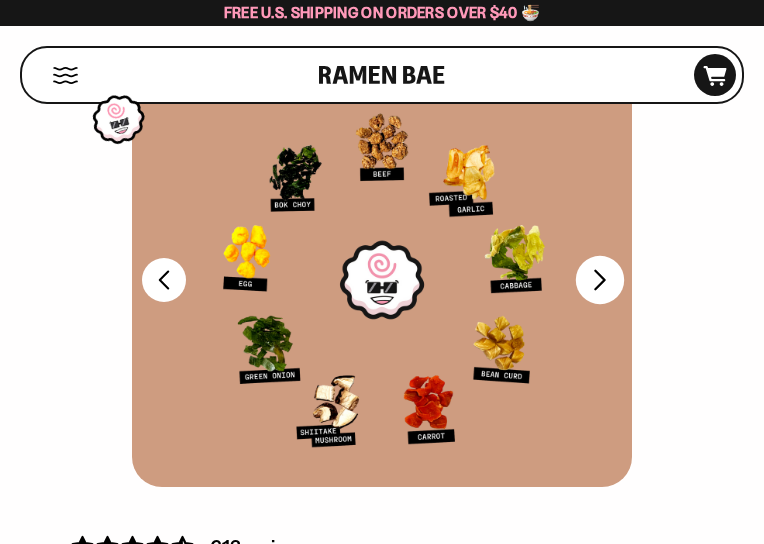 click on "FADCB6FD-DFAB-4417-9F21-029242090B77" at bounding box center [600, 280] 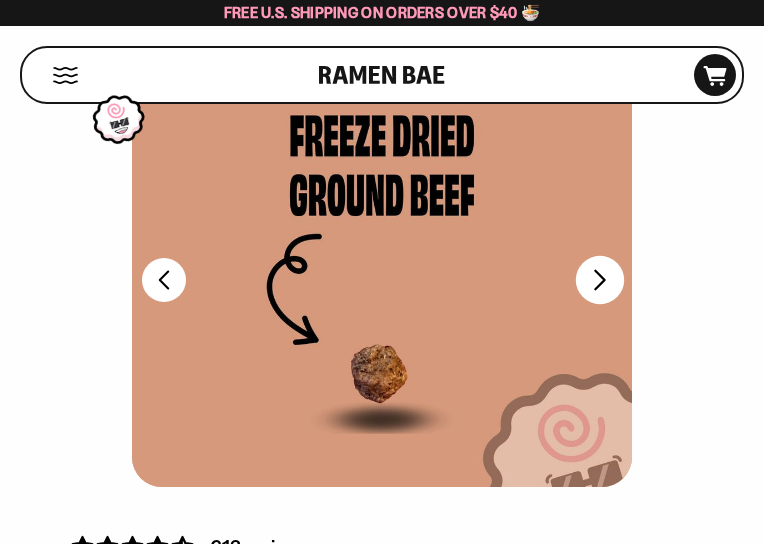 click on "FADCB6FD-DFAB-4417-9F21-029242090B77" at bounding box center [600, 280] 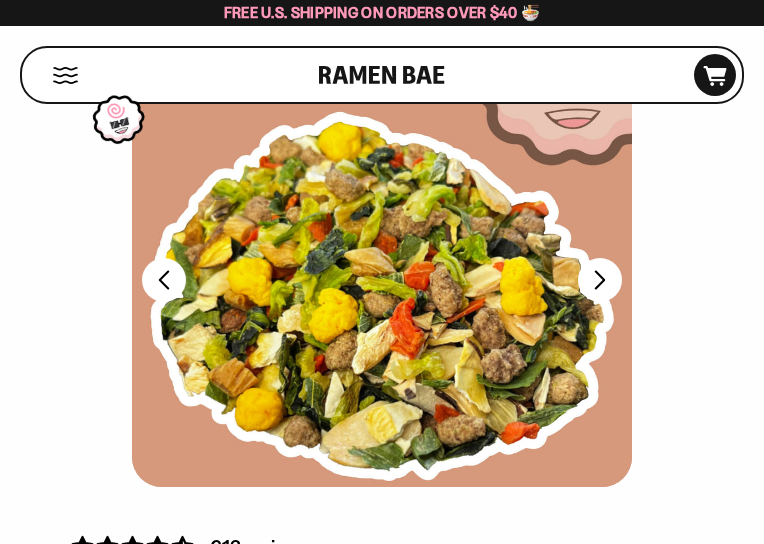 click on "FADCB6FD-DFAB-4417-9F21-029242090B77                                                       FADCB6FD-DFAB-4417-9F21-029242090B77" at bounding box center (382, 295) 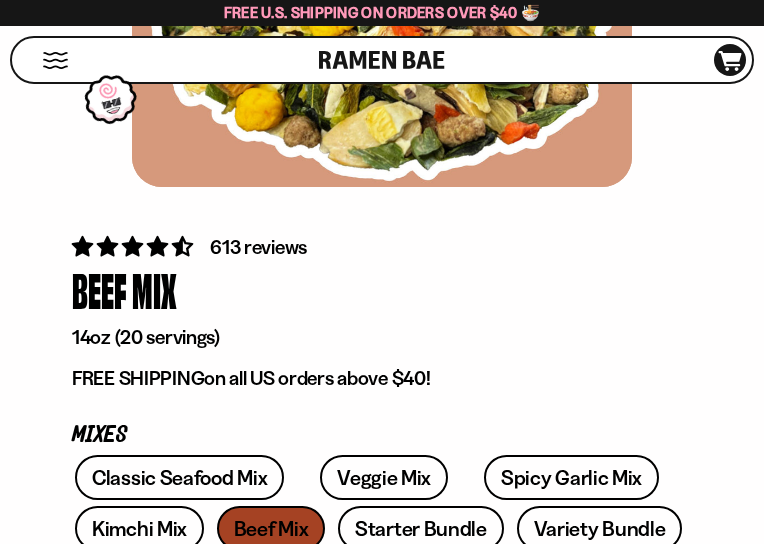 scroll, scrollTop: 0, scrollLeft: 0, axis: both 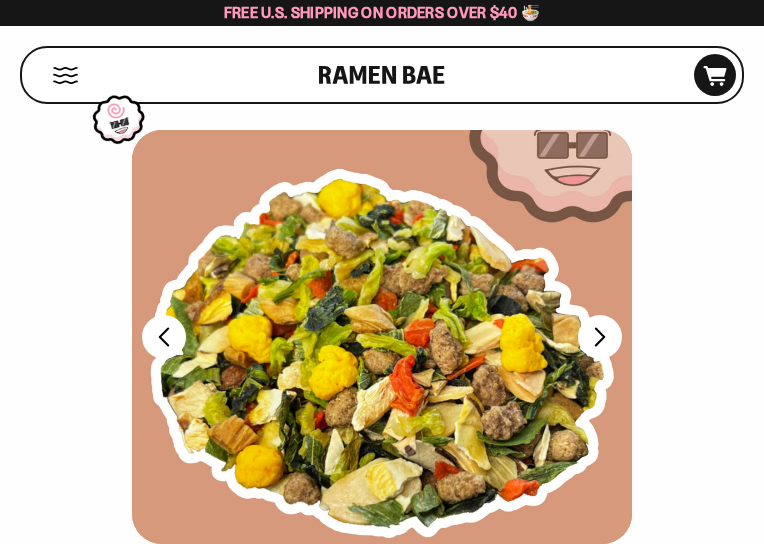 click at bounding box center (65, 75) 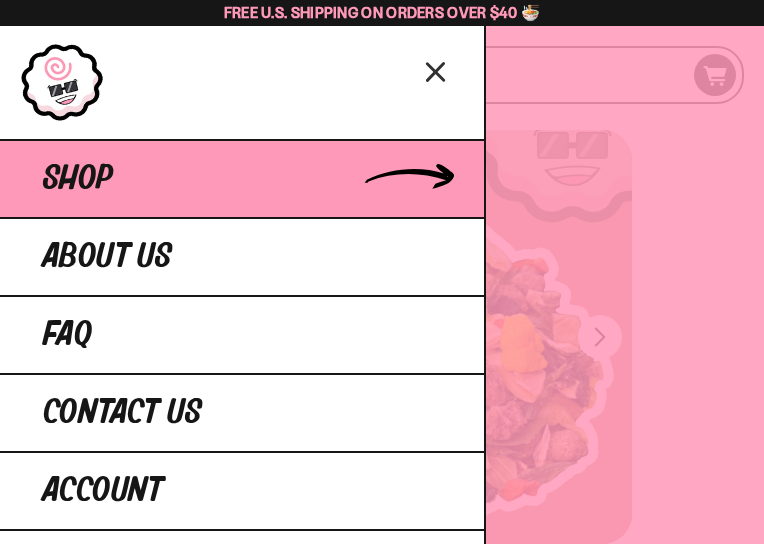 click on "Shop" at bounding box center [78, 179] 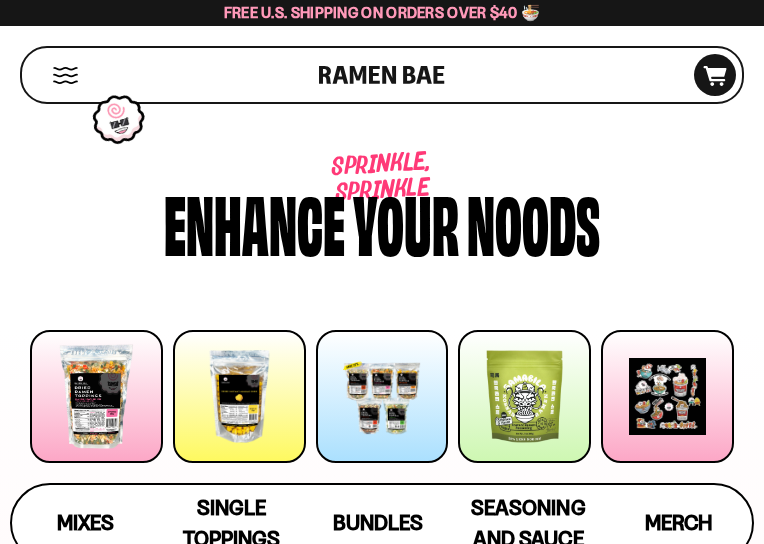 scroll, scrollTop: 181, scrollLeft: 0, axis: vertical 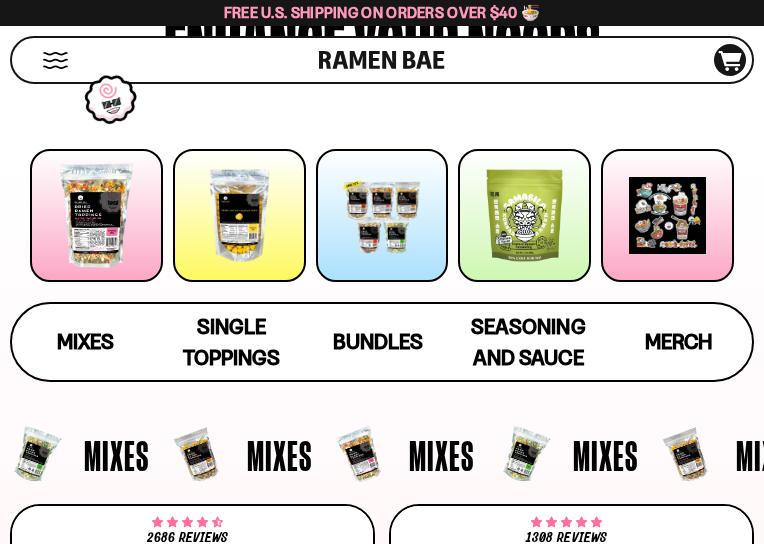 click at bounding box center (96, 215) 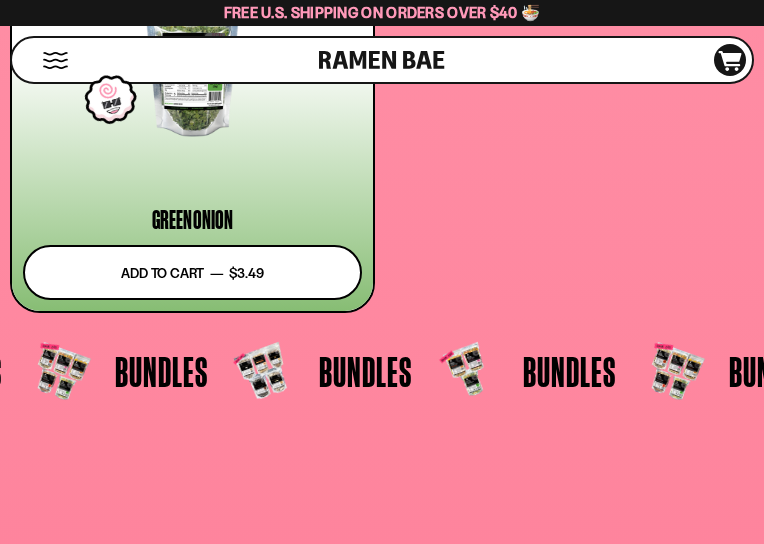 scroll, scrollTop: 6829, scrollLeft: 0, axis: vertical 